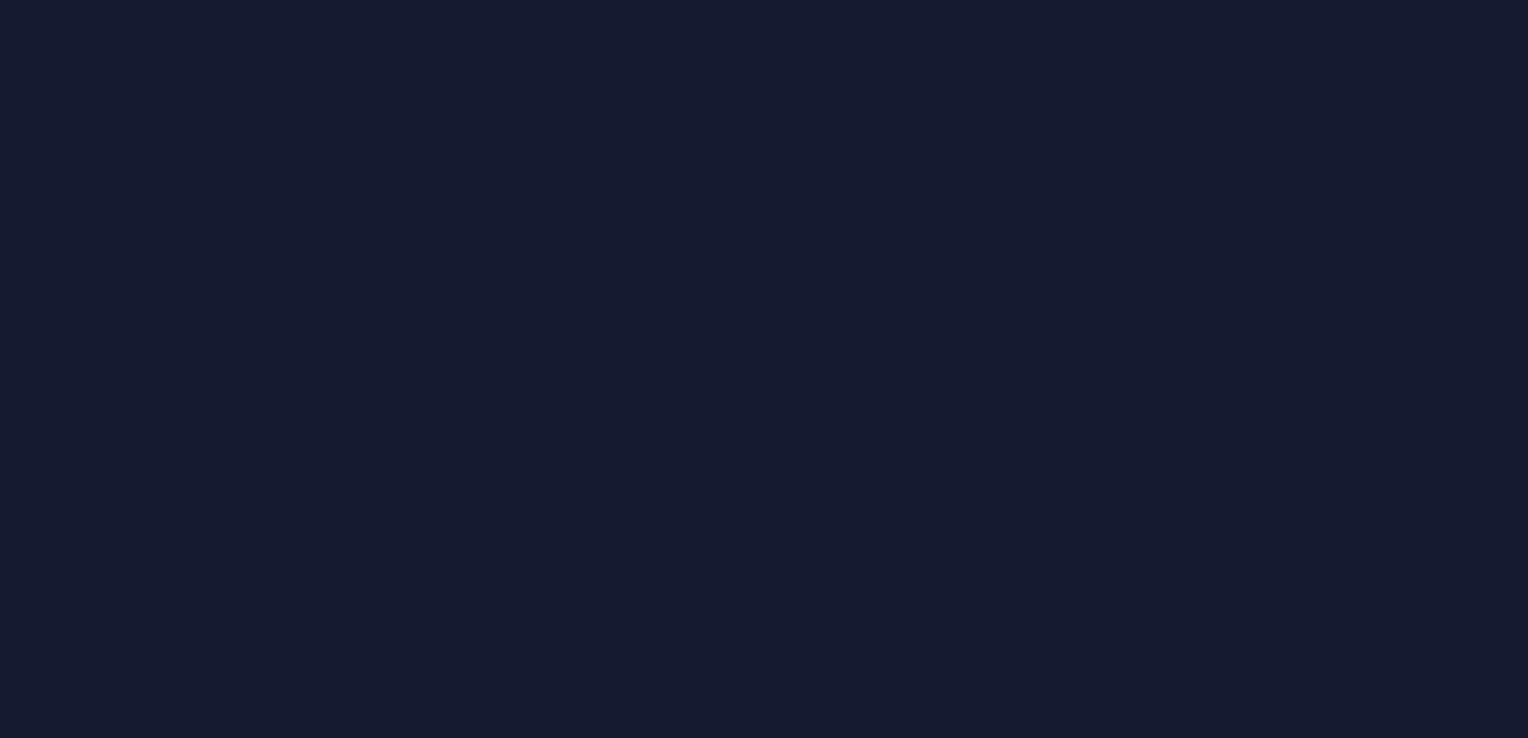 scroll, scrollTop: 0, scrollLeft: 0, axis: both 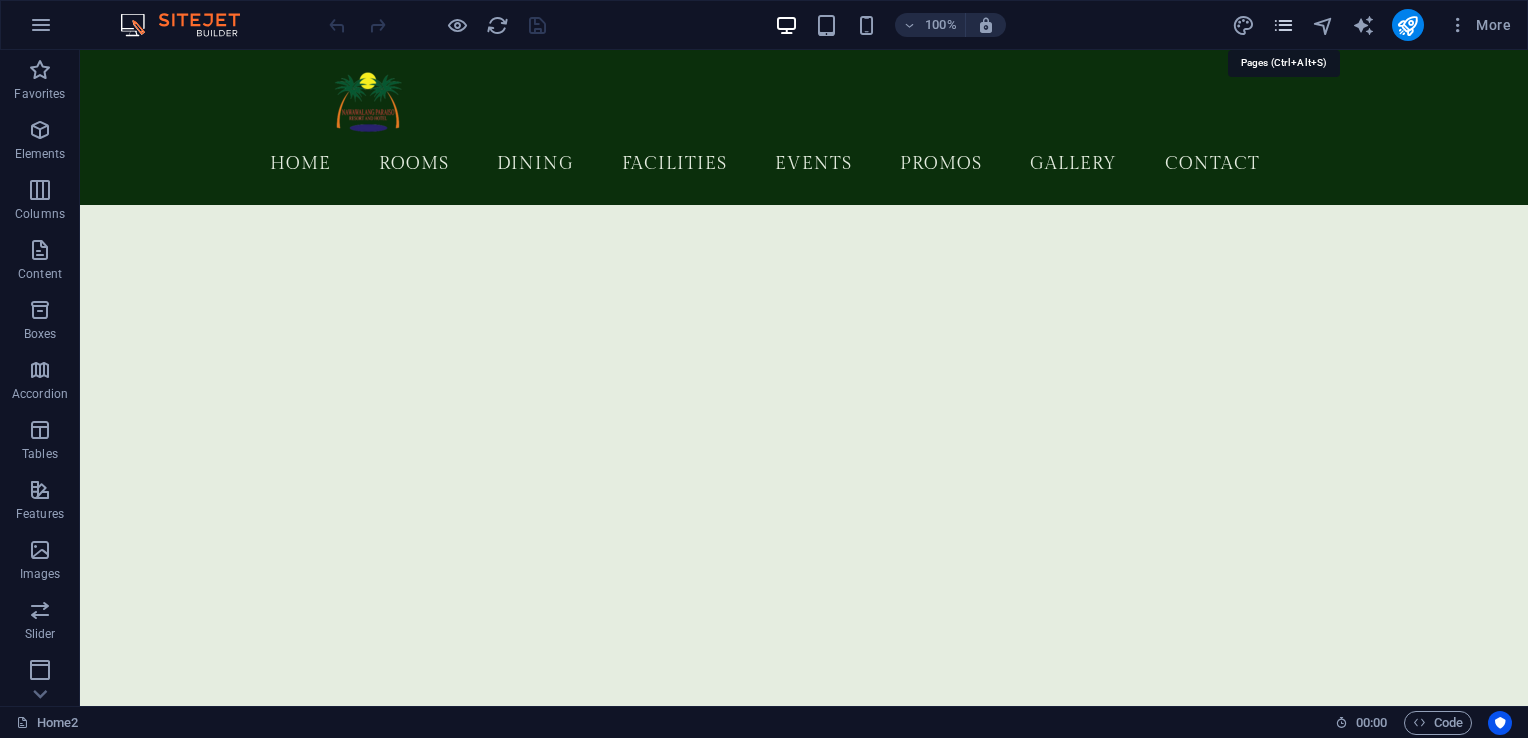 drag, startPoint x: 1284, startPoint y: 35, endPoint x: 1020, endPoint y: 84, distance: 268.50885 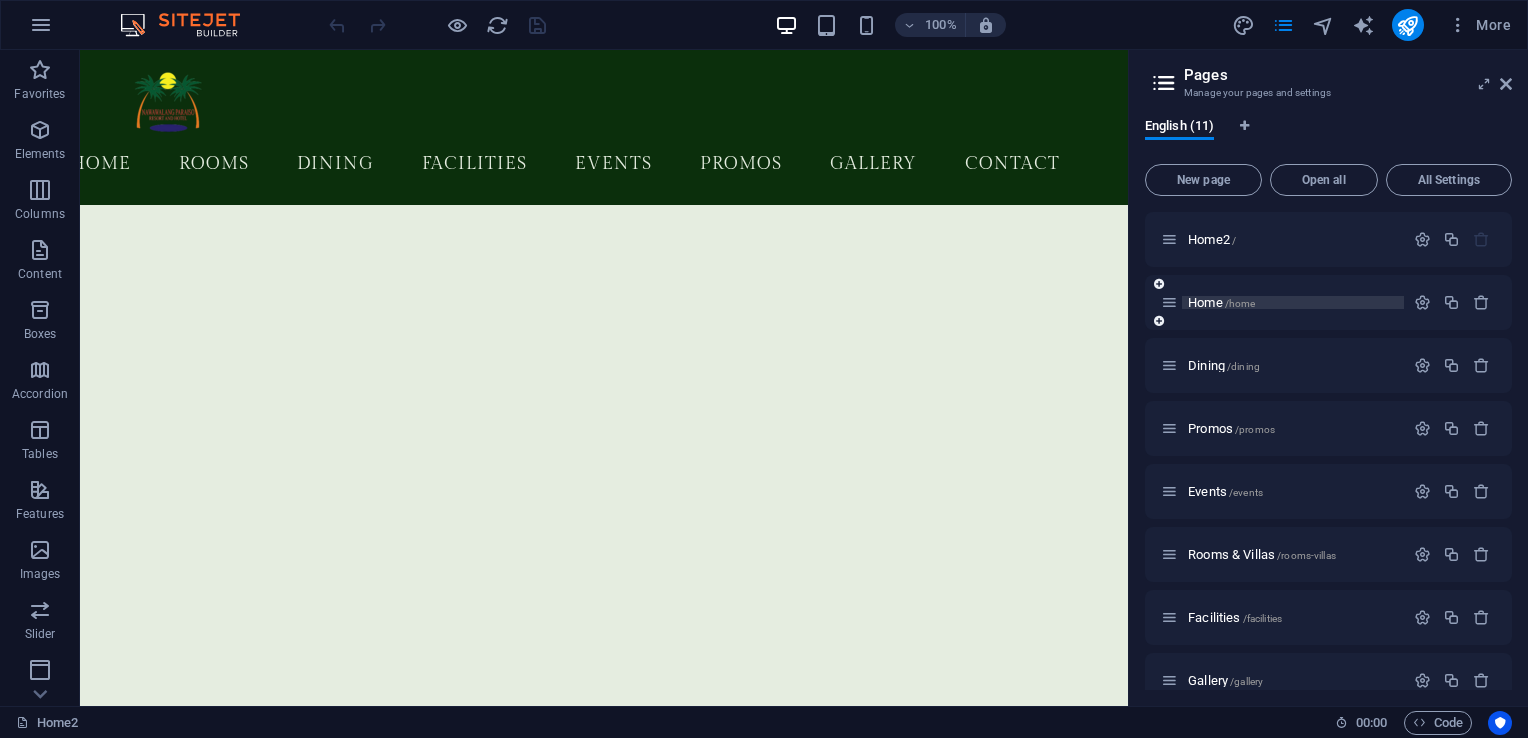 click on "Home /home" at bounding box center [1221, 302] 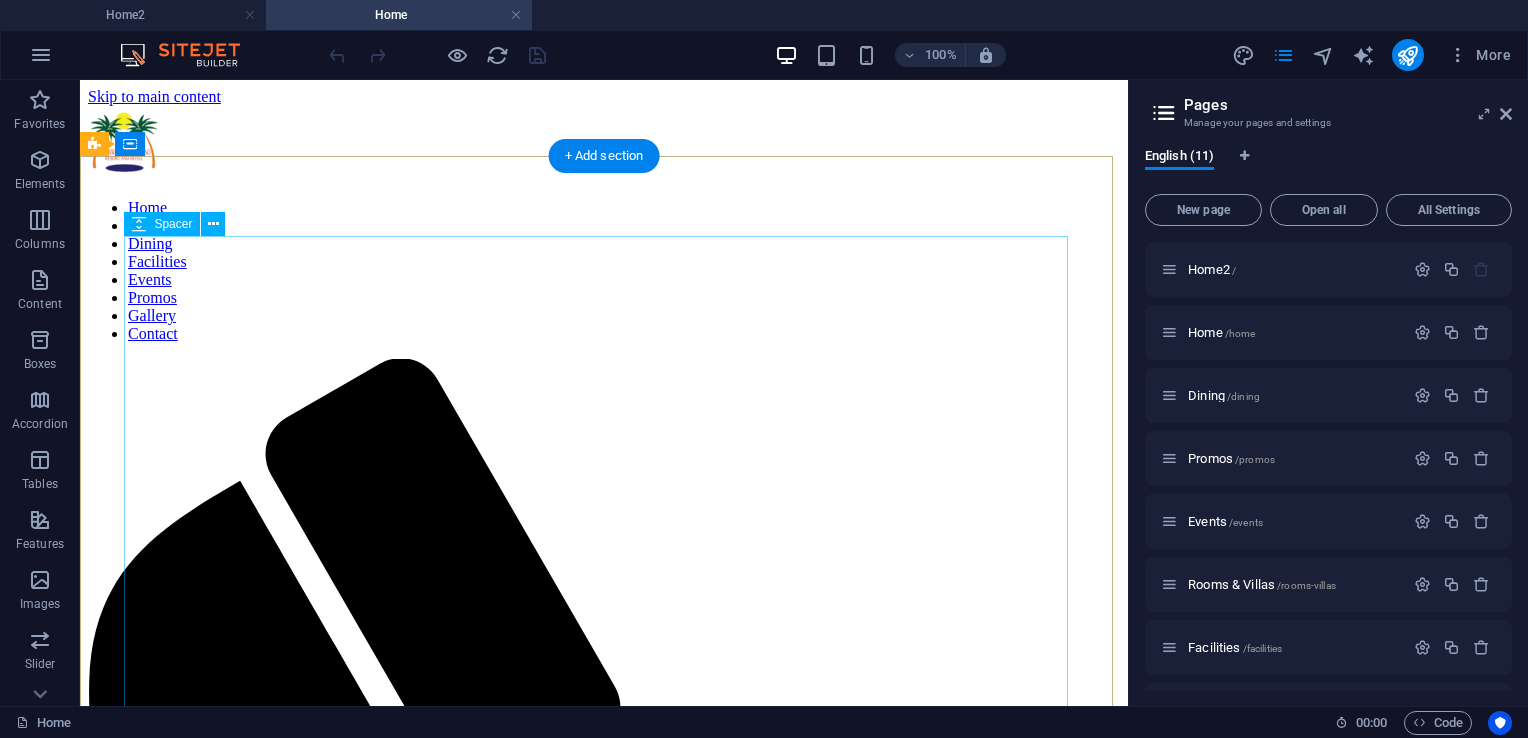 scroll, scrollTop: 100, scrollLeft: 0, axis: vertical 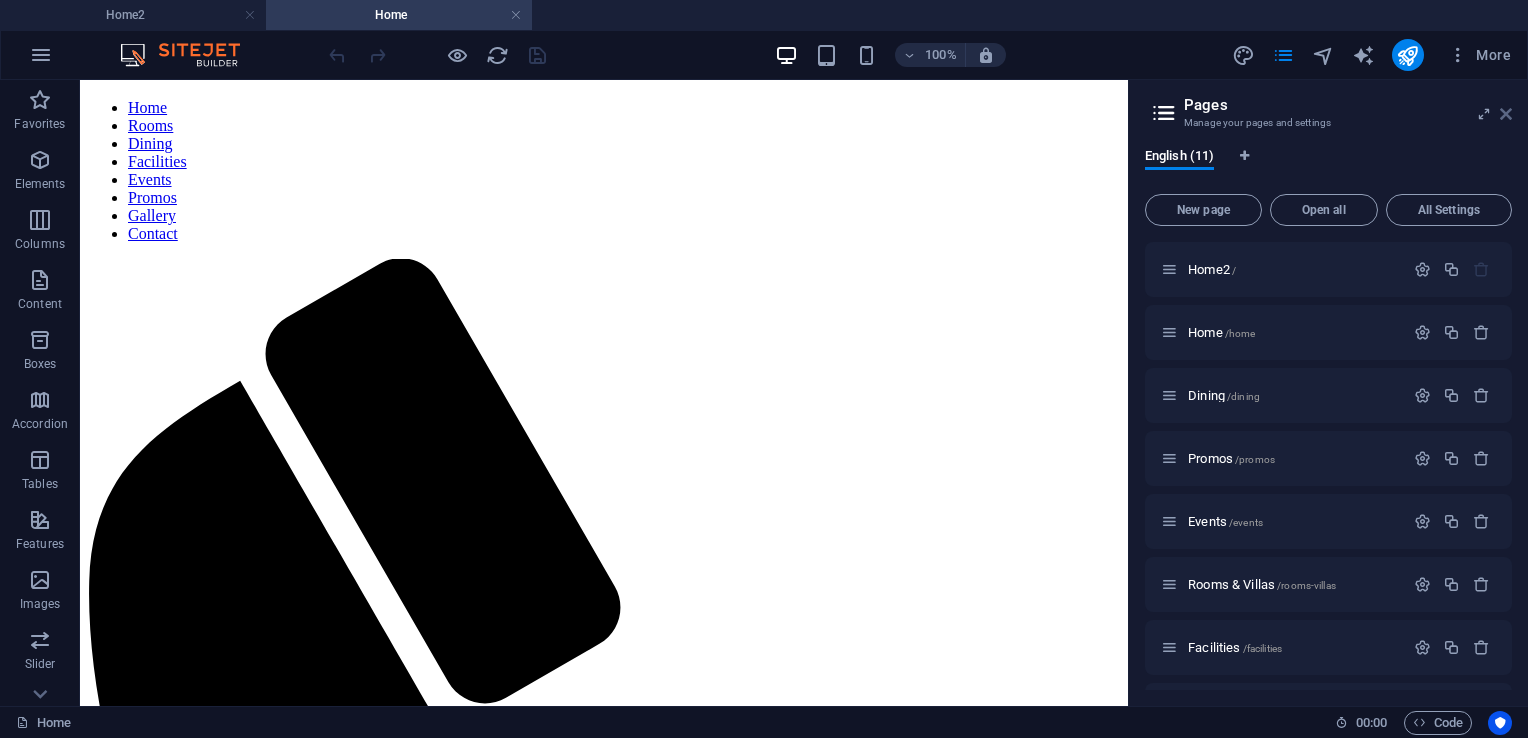 click at bounding box center (1506, 114) 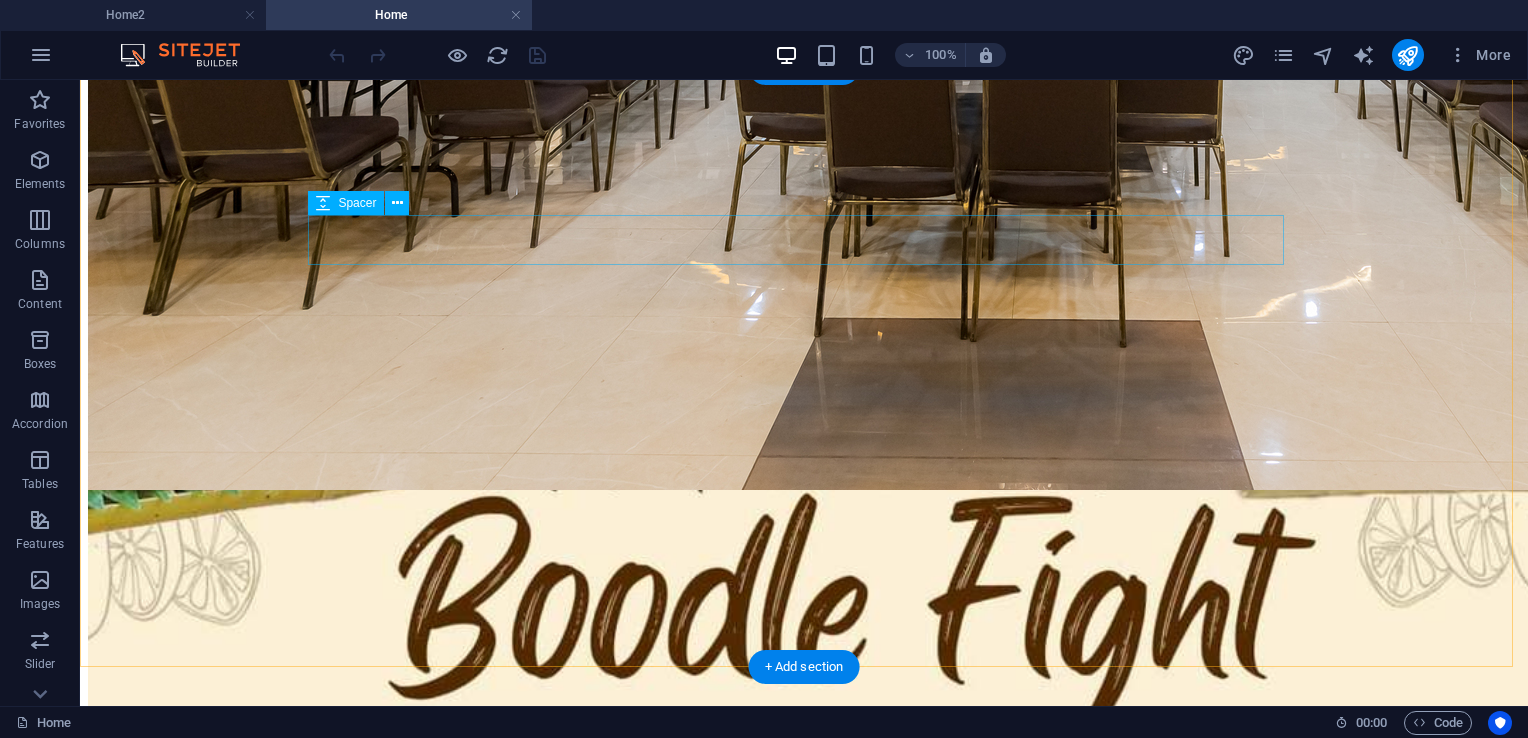 scroll, scrollTop: 8400, scrollLeft: 0, axis: vertical 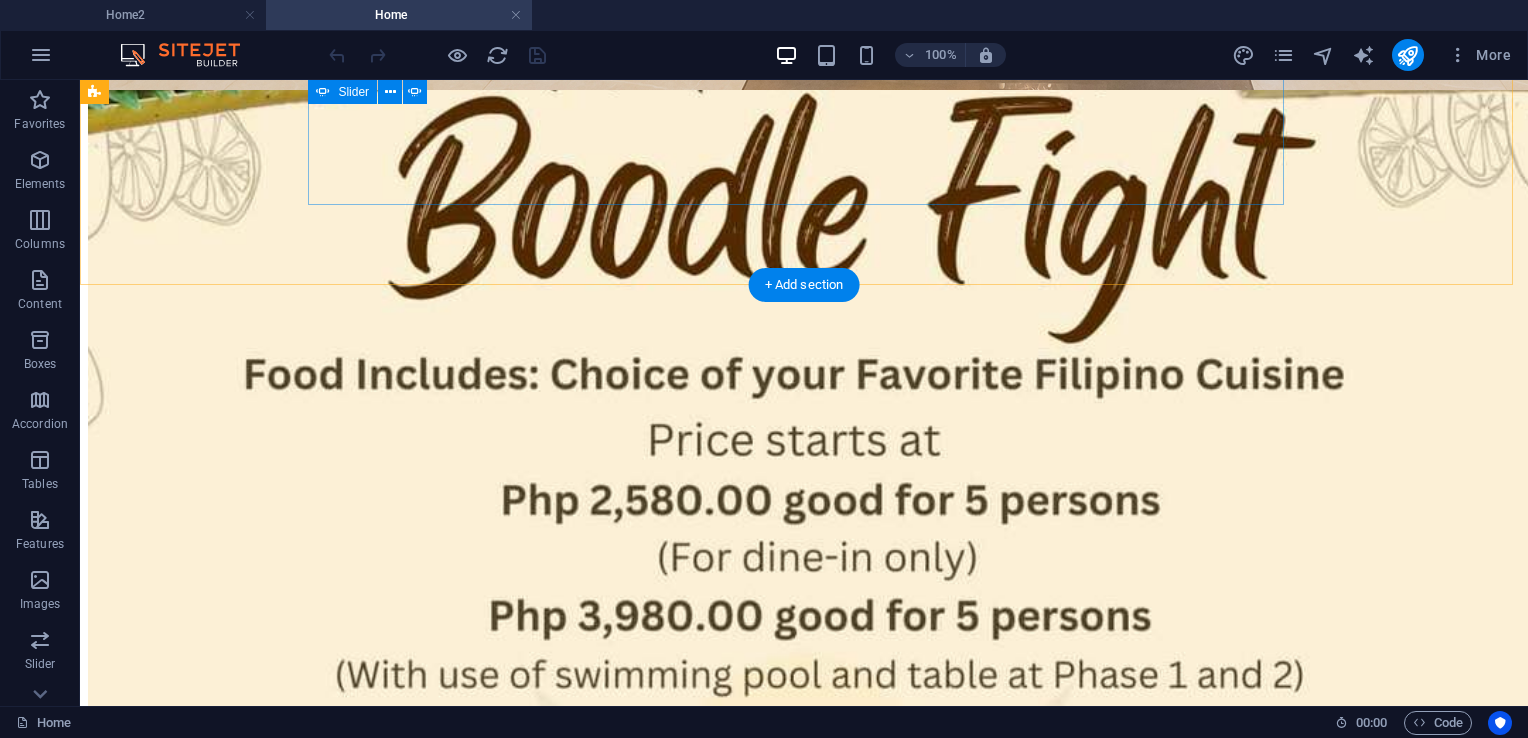 click on "2" at bounding box center [139, 14448] 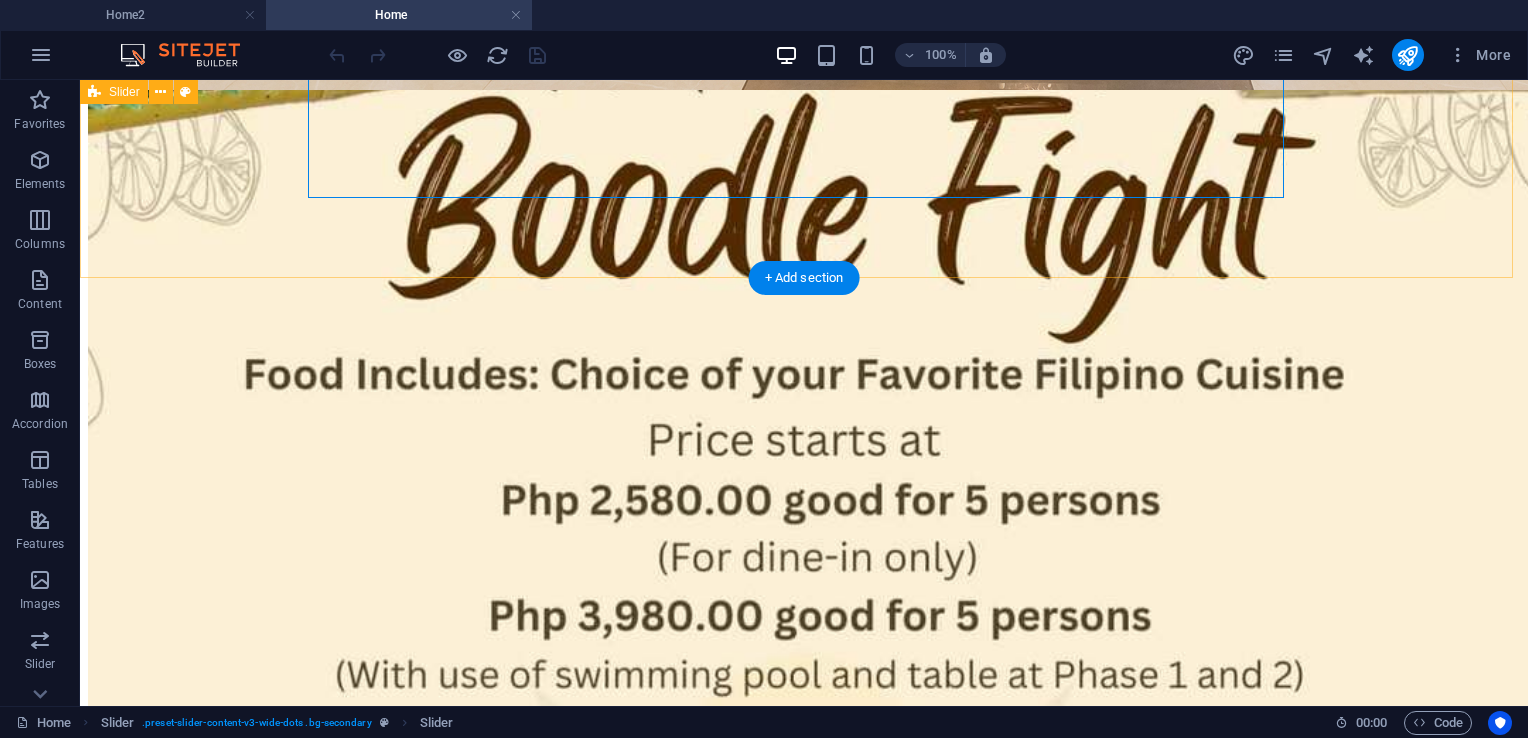 click on "What others say everlynmarie "I've stayed in this place twice already. First was last year and we were 5 in the room and the other one was this month and we were 3 only. We got the exact same room on our visit and I could say that their room is huge compared to any other hotel/resort I stayed in. I believe the room is good for 2 but I think it can fill in 10 people. There are 2 things lacking in this though, they don't have complimentary water and hair dryer. So better bring your own. If you plan to swim on their pool, don't expect it to be warm. Water is all natural (mountain water I believe) and cold." Melanie82016 Joyce Anne E "It was found in Tayabas, Quezon. I'm so happy in my adventure like swimming, eating in the restaurant with my family, taking selfie and explore the place. It was a very memorable experience. If you want to go there make sure to bring your friends, family and also your love one's. 💕🌴🚗" everlynmarie Melanie82016 1 2 3" at bounding box center [804, 14188] 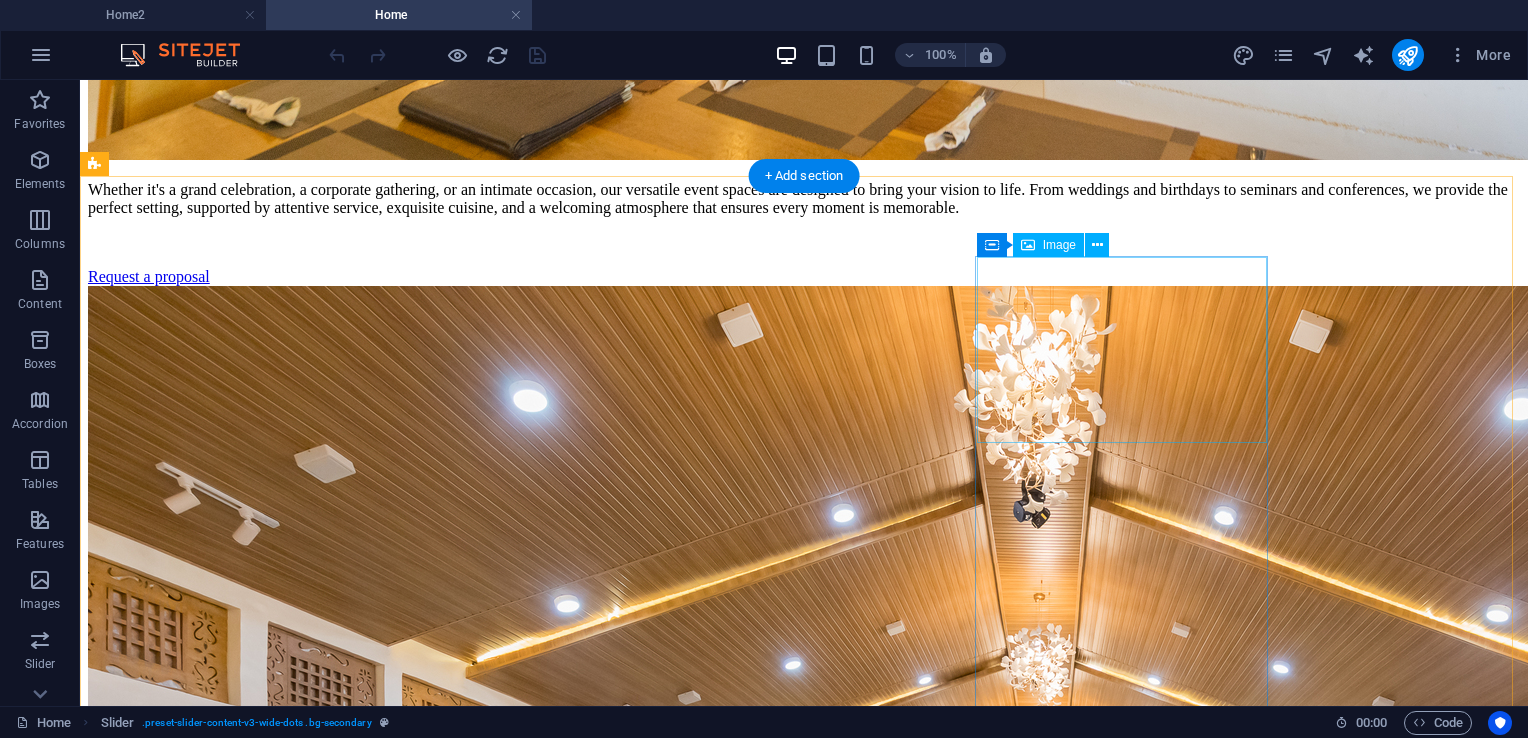 scroll, scrollTop: 6424, scrollLeft: 0, axis: vertical 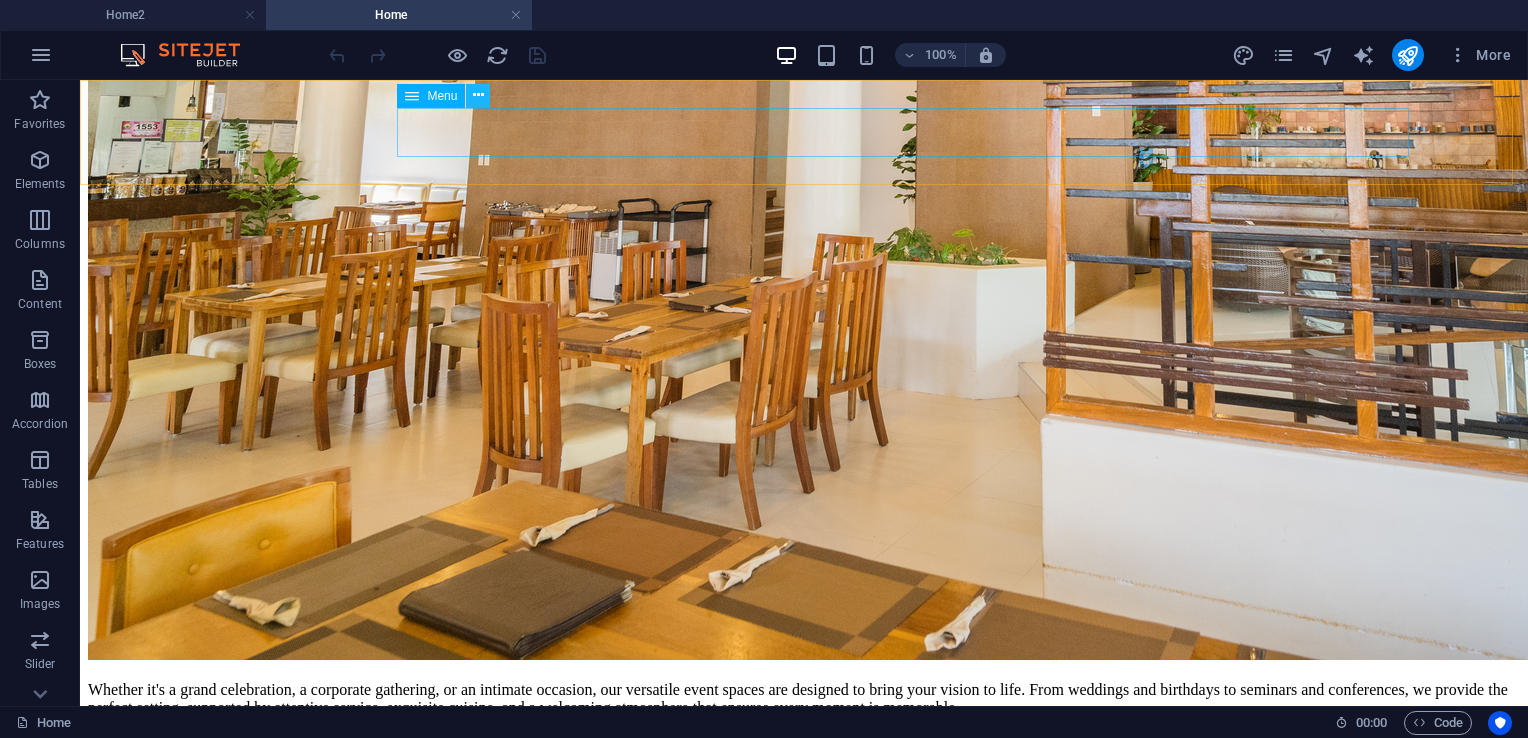 click at bounding box center (478, 95) 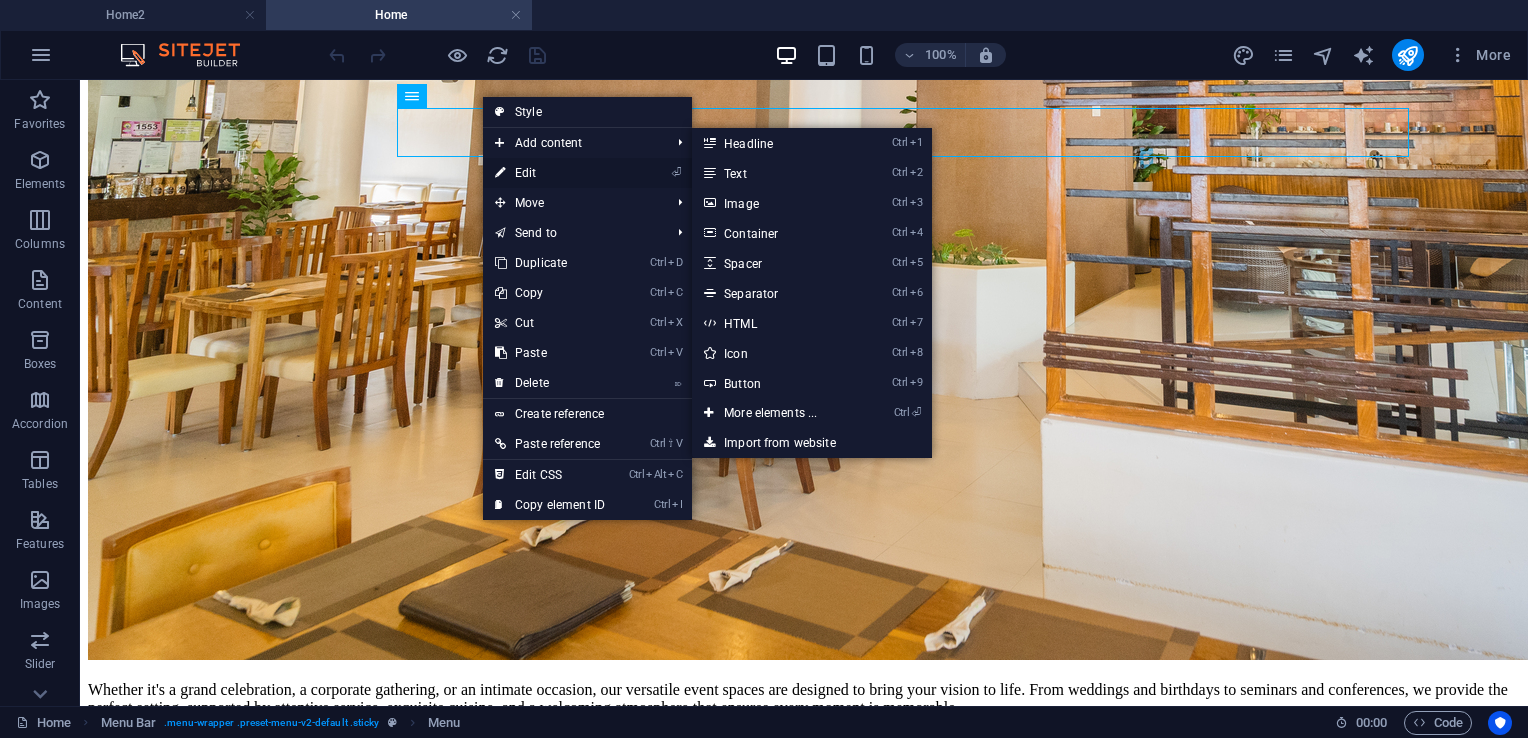 click on "⏎  Edit" at bounding box center (550, 173) 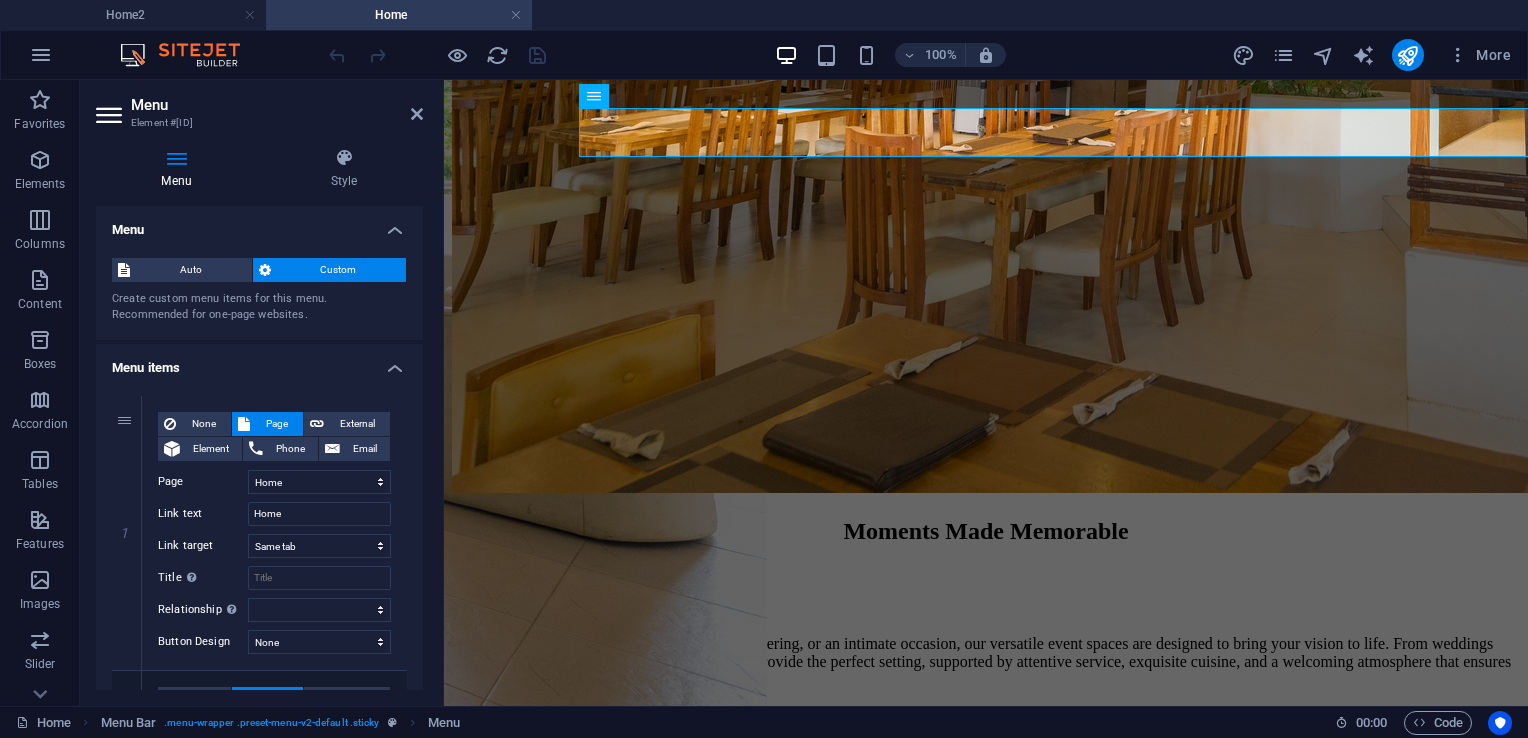 scroll, scrollTop: 0, scrollLeft: 0, axis: both 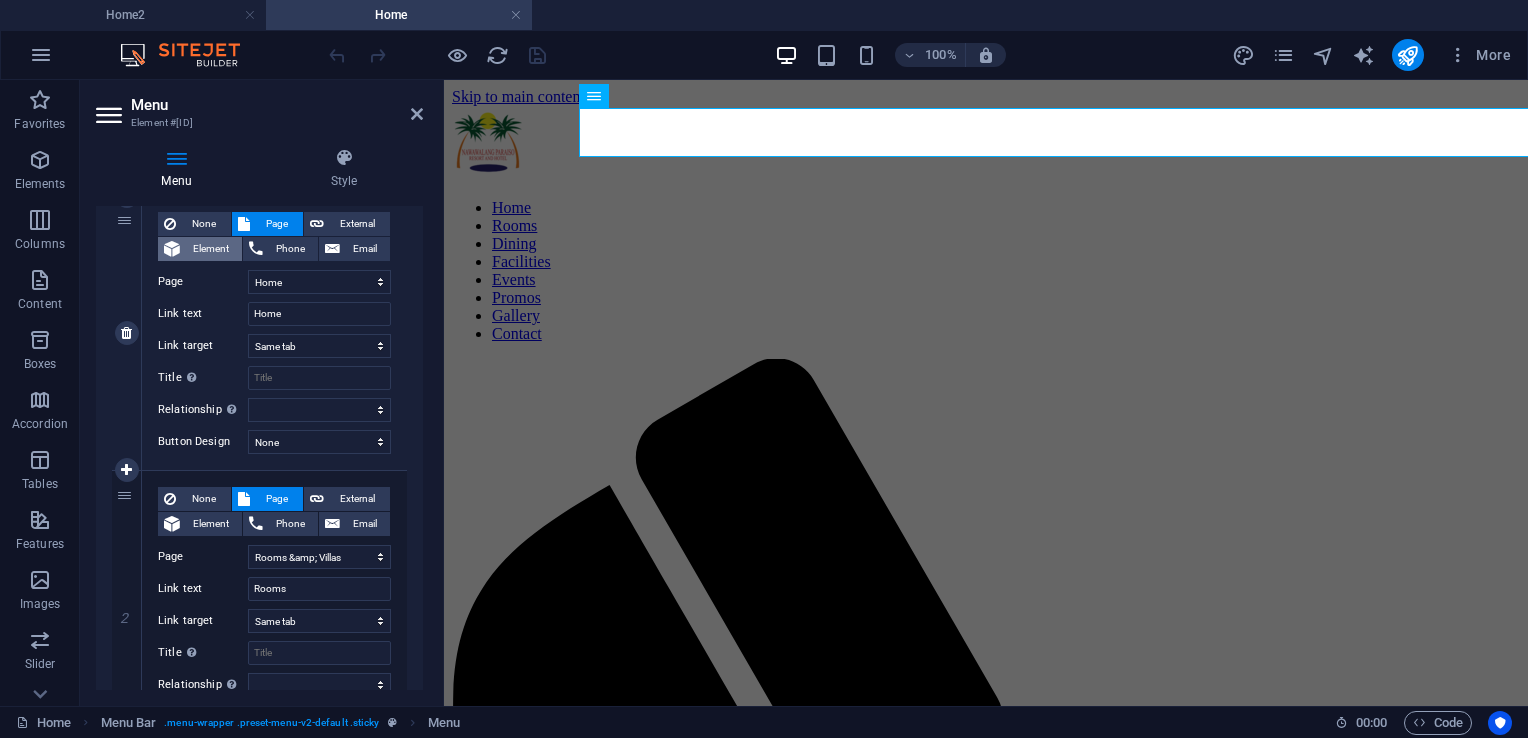 click on "Element" at bounding box center [211, 249] 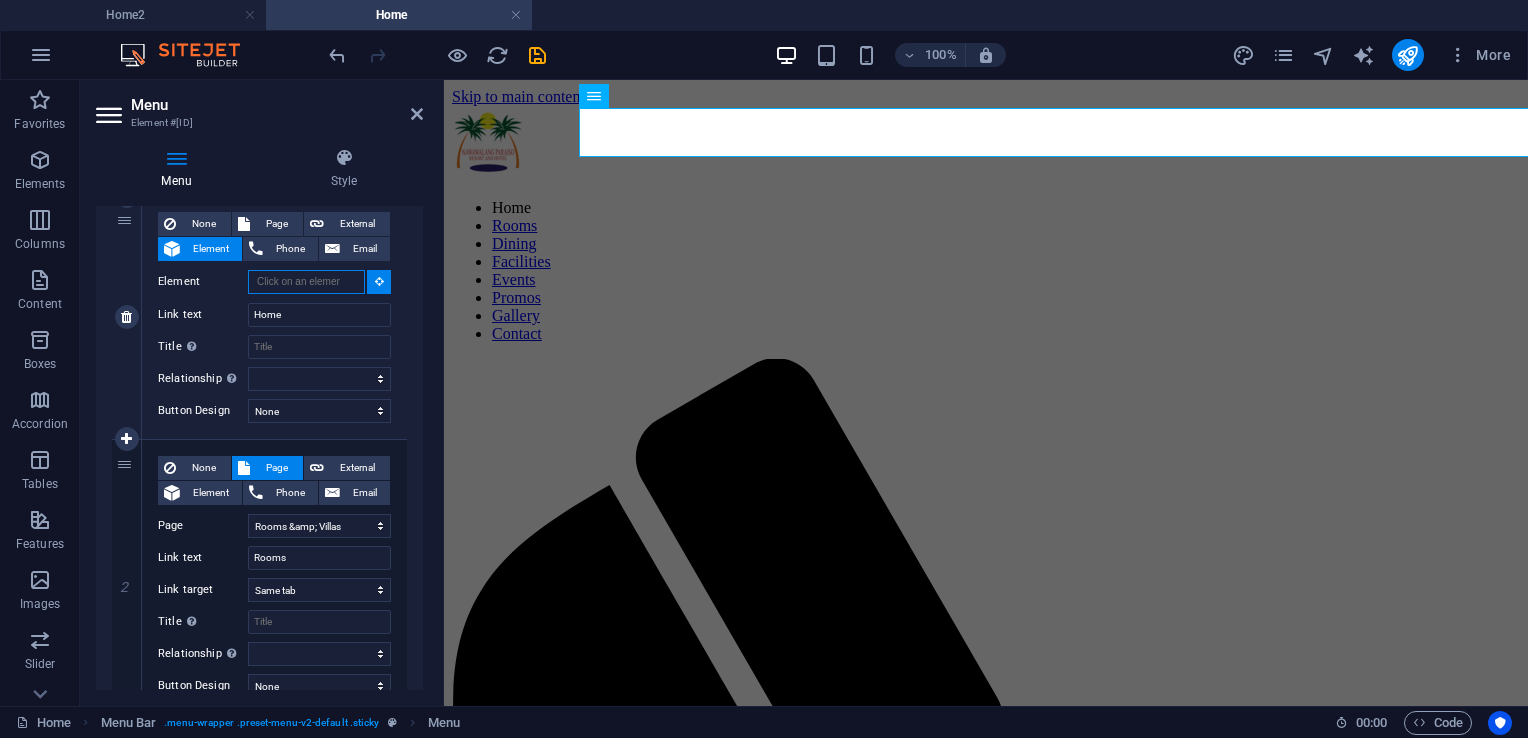 scroll, scrollTop: 168, scrollLeft: 0, axis: vertical 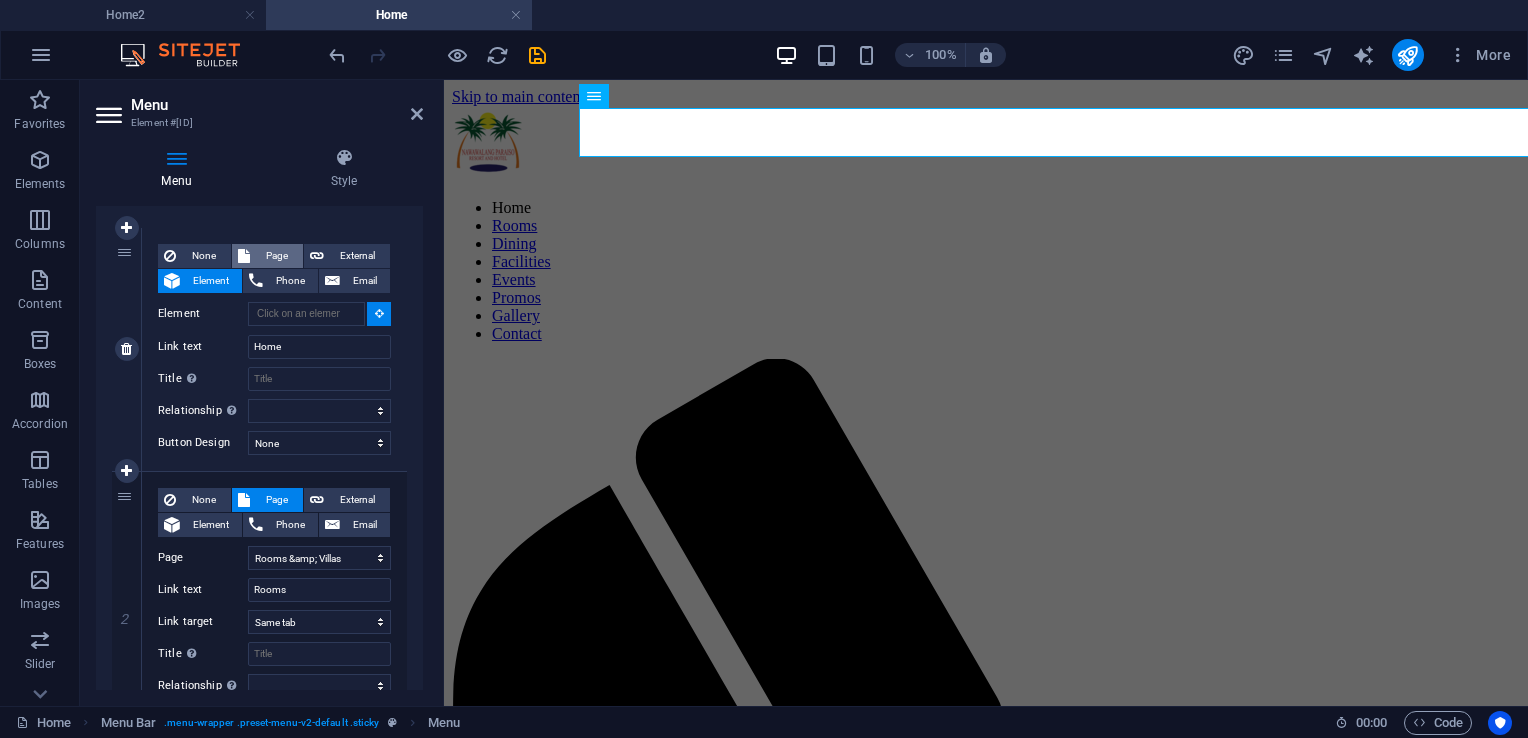 click on "Page" at bounding box center (276, 256) 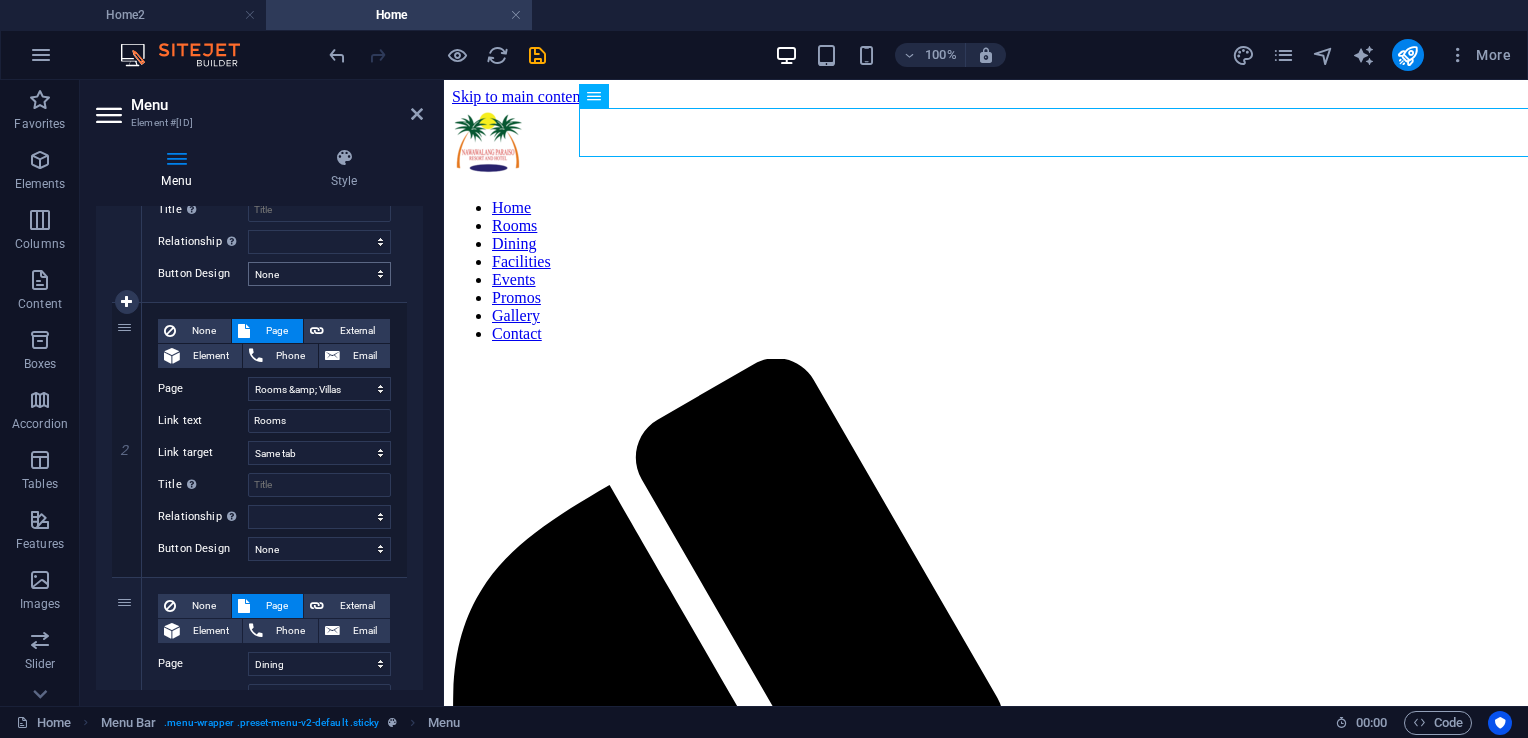 scroll, scrollTop: 268, scrollLeft: 0, axis: vertical 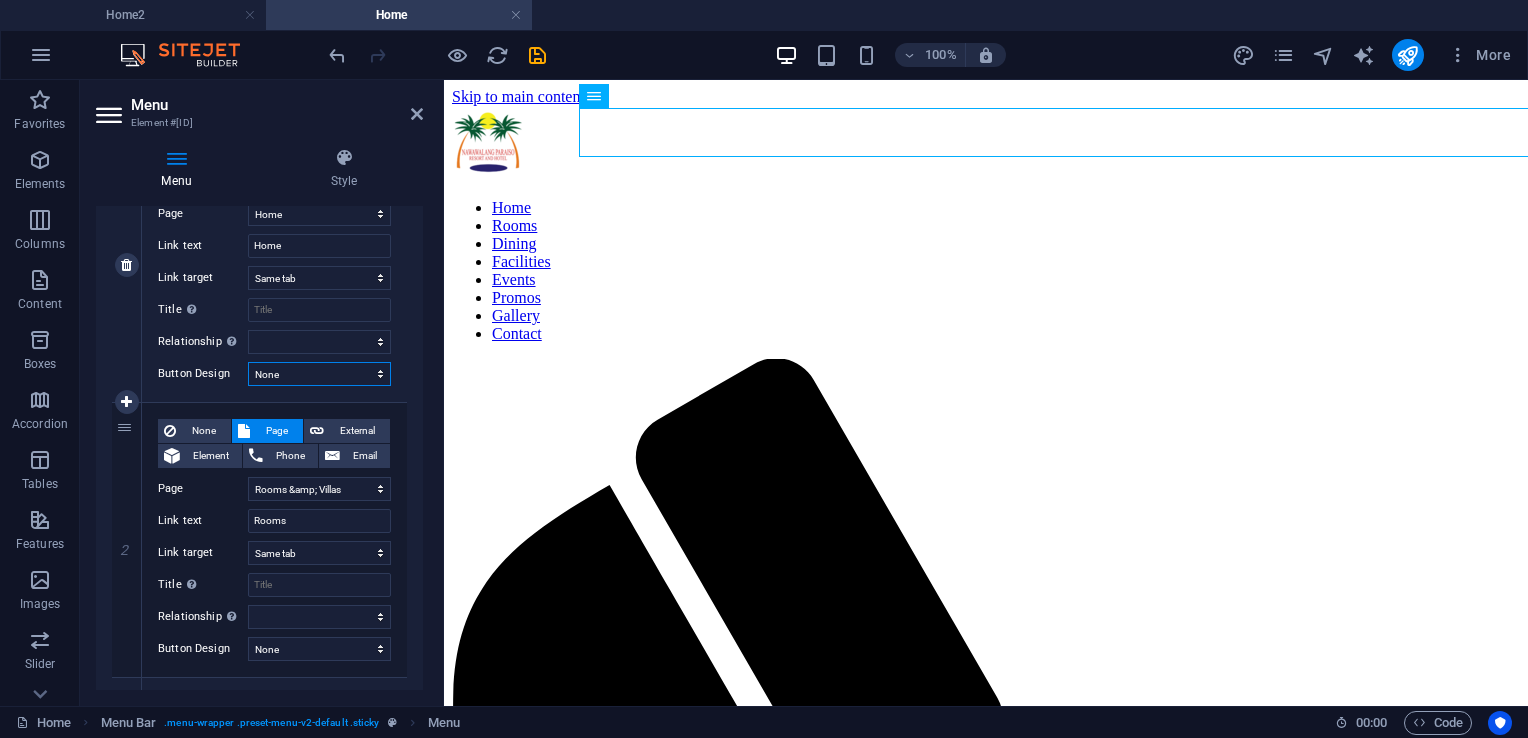 click on "None Default Primary Secondary" at bounding box center (319, 374) 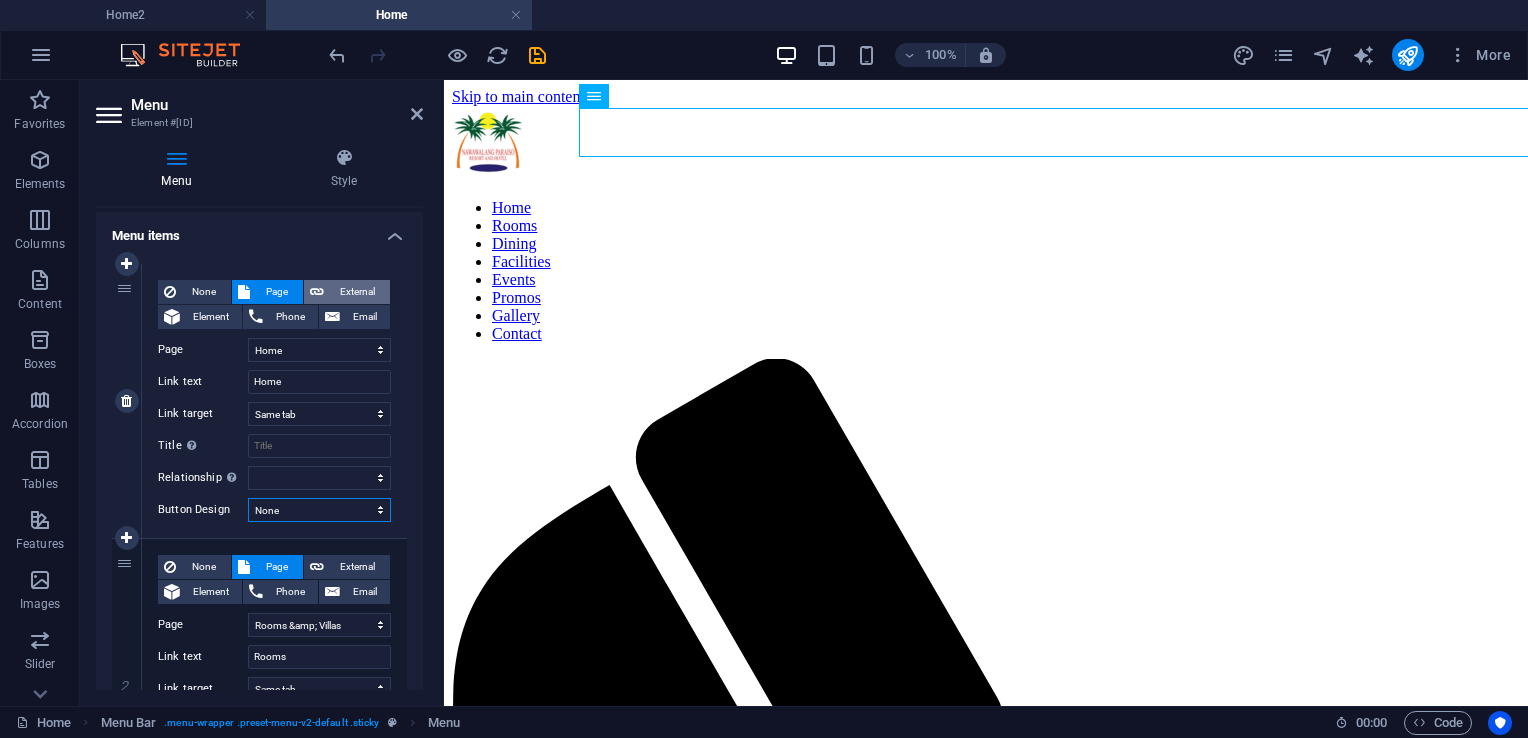 scroll, scrollTop: 68, scrollLeft: 0, axis: vertical 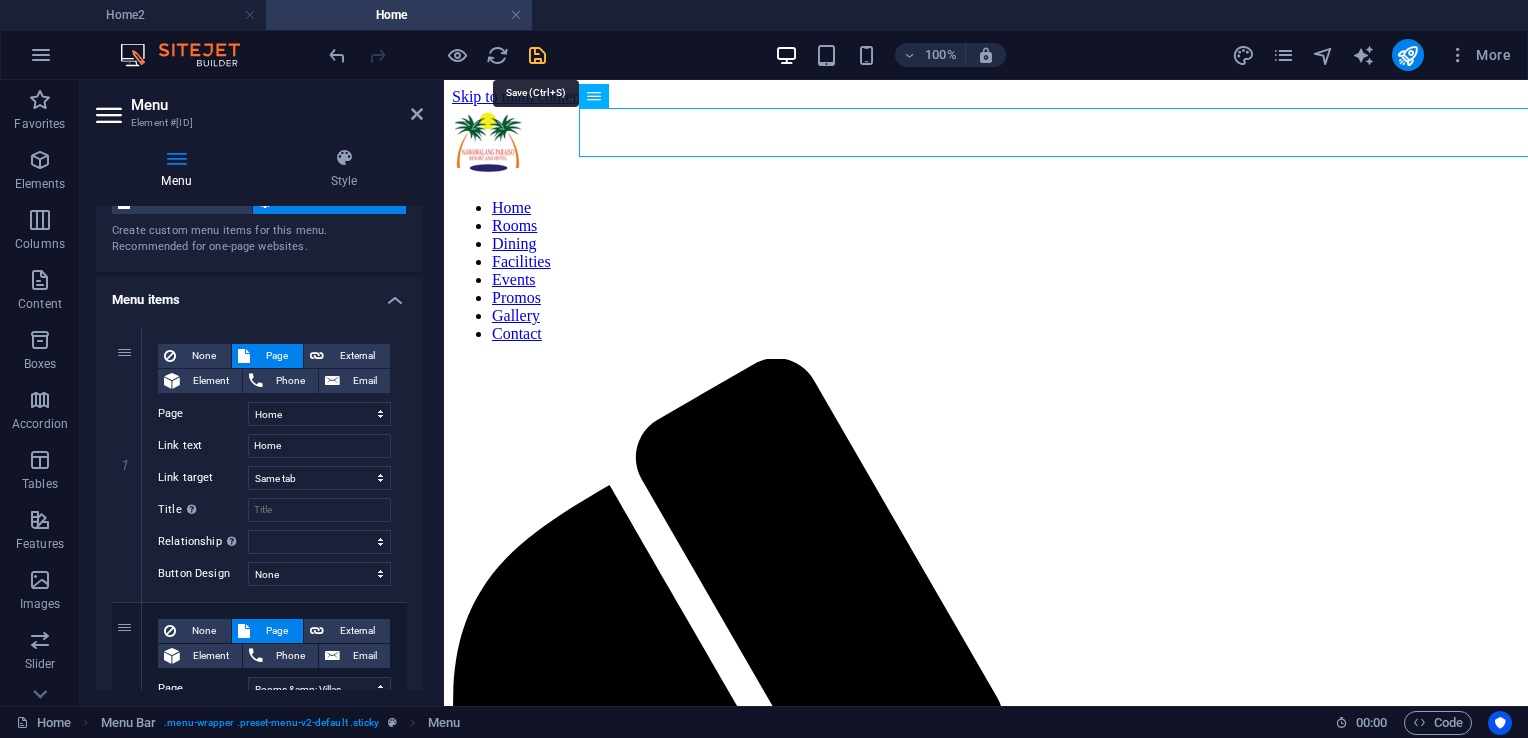 click at bounding box center (537, 55) 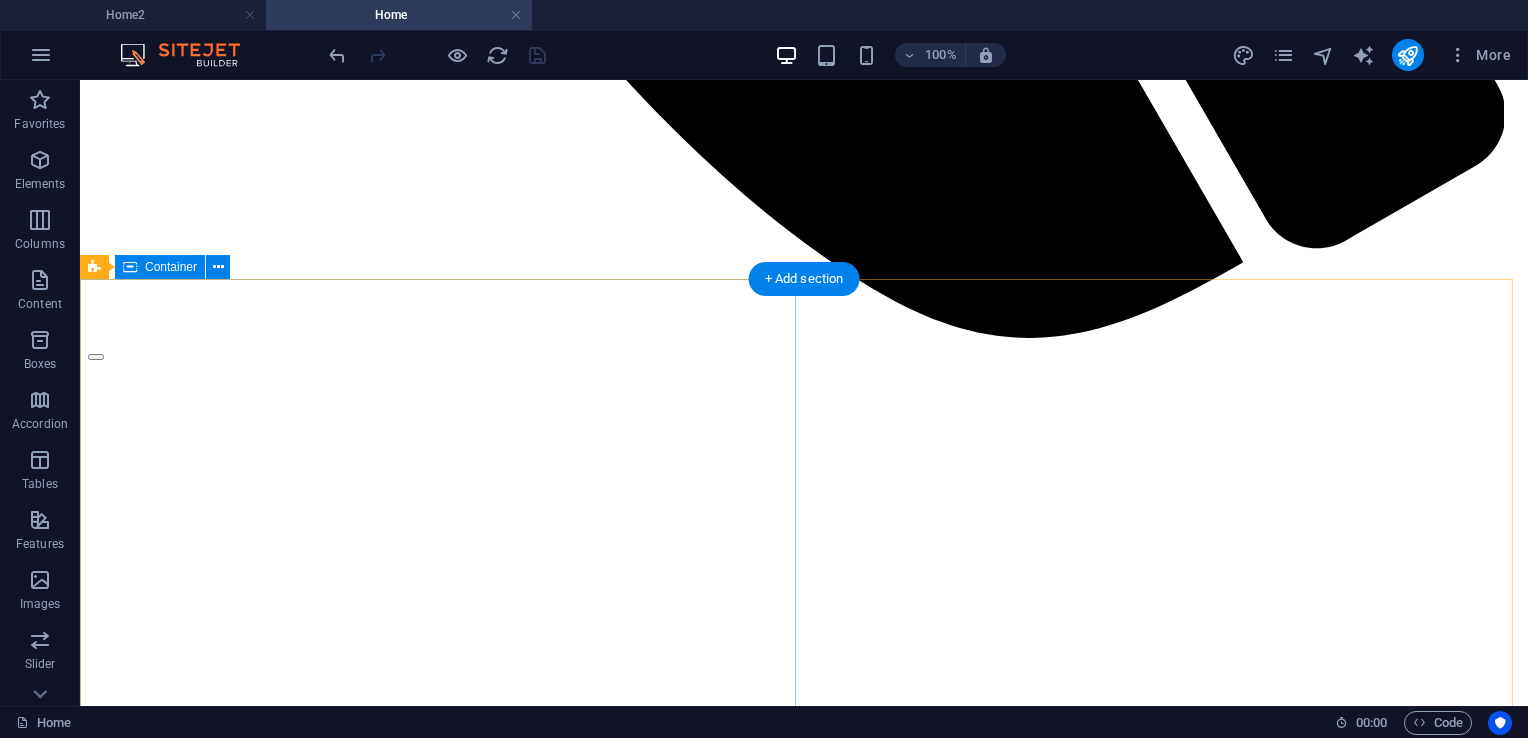 scroll, scrollTop: 1400, scrollLeft: 0, axis: vertical 